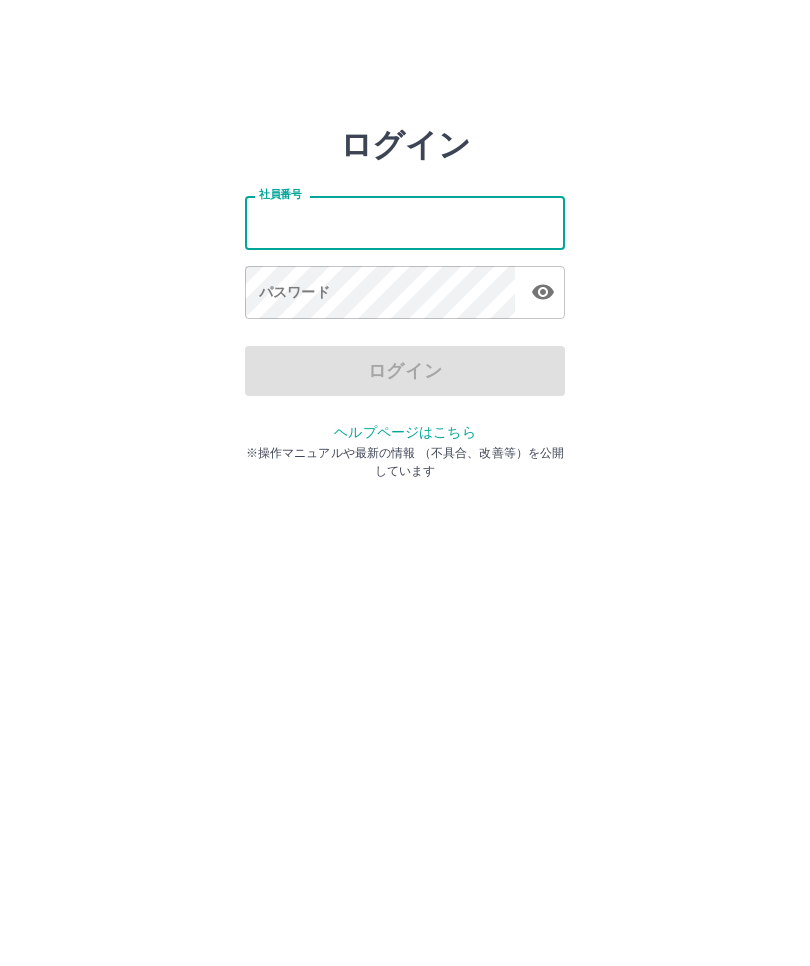 scroll, scrollTop: 0, scrollLeft: 0, axis: both 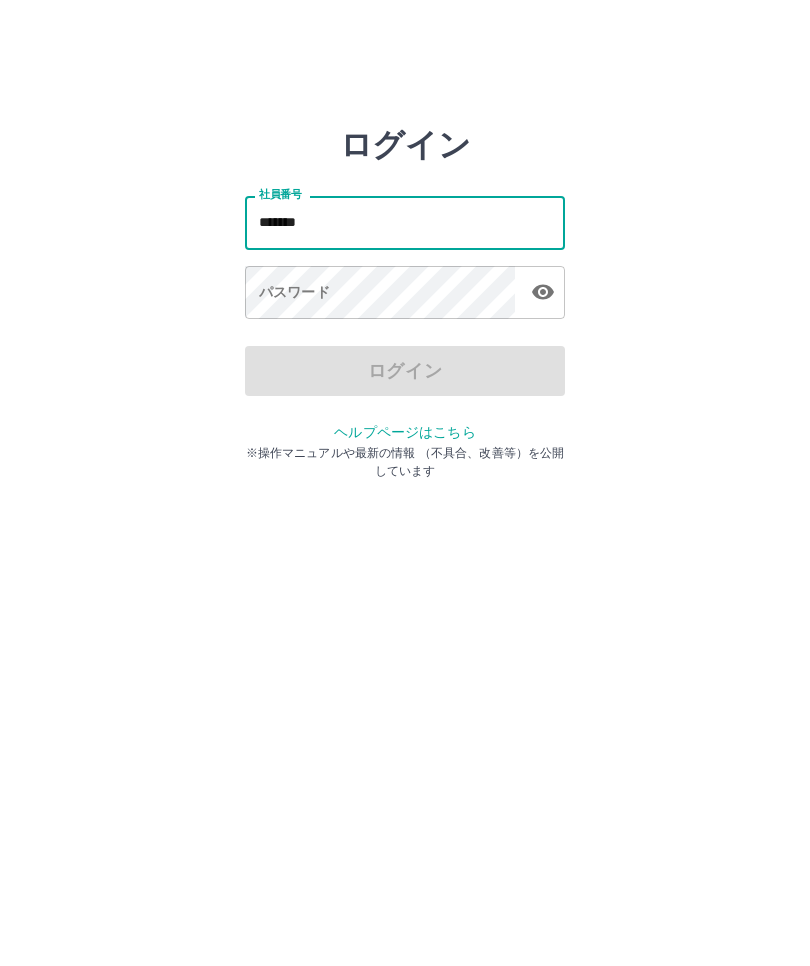 type on "*******" 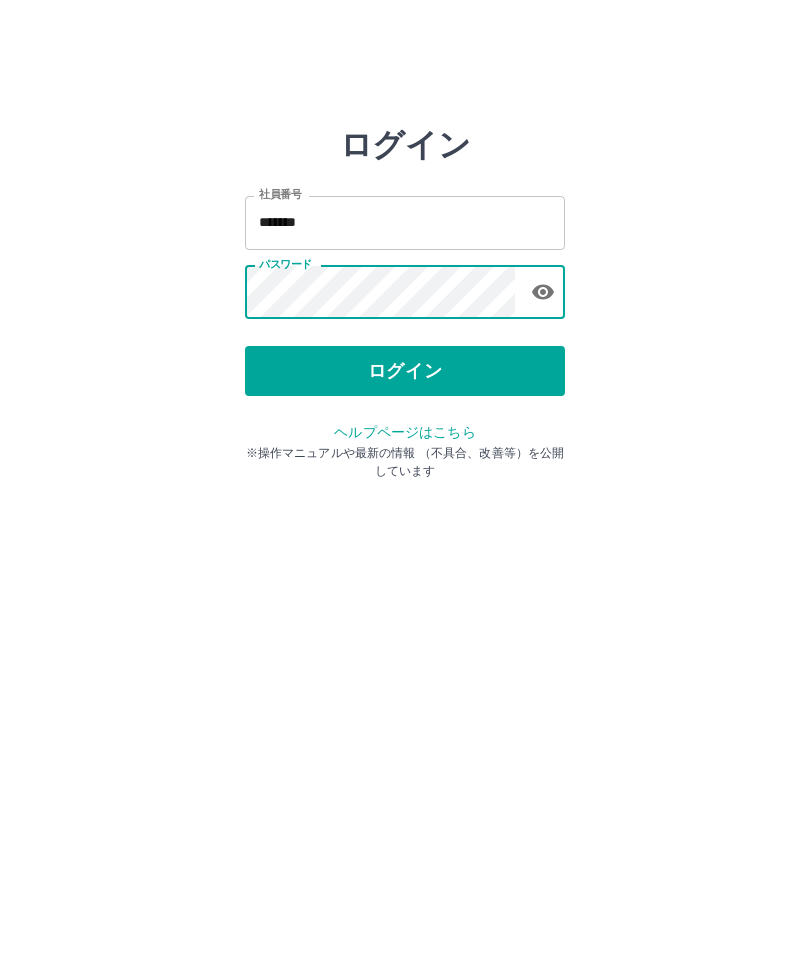 click on "ログイン" at bounding box center [405, 371] 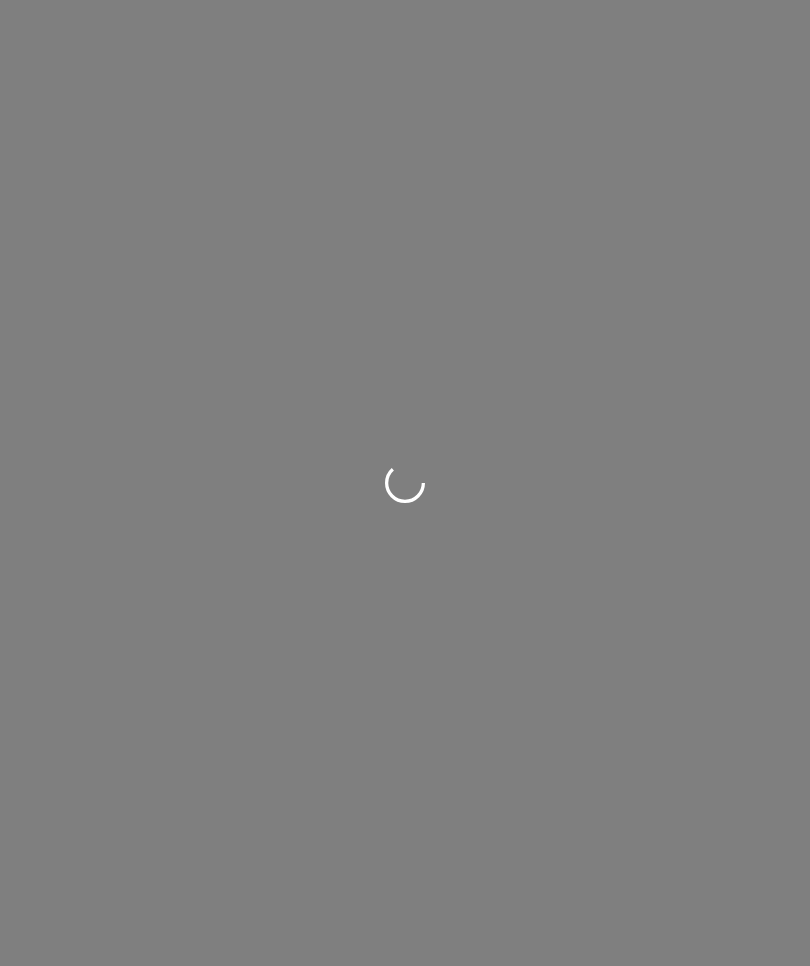 scroll, scrollTop: 0, scrollLeft: 0, axis: both 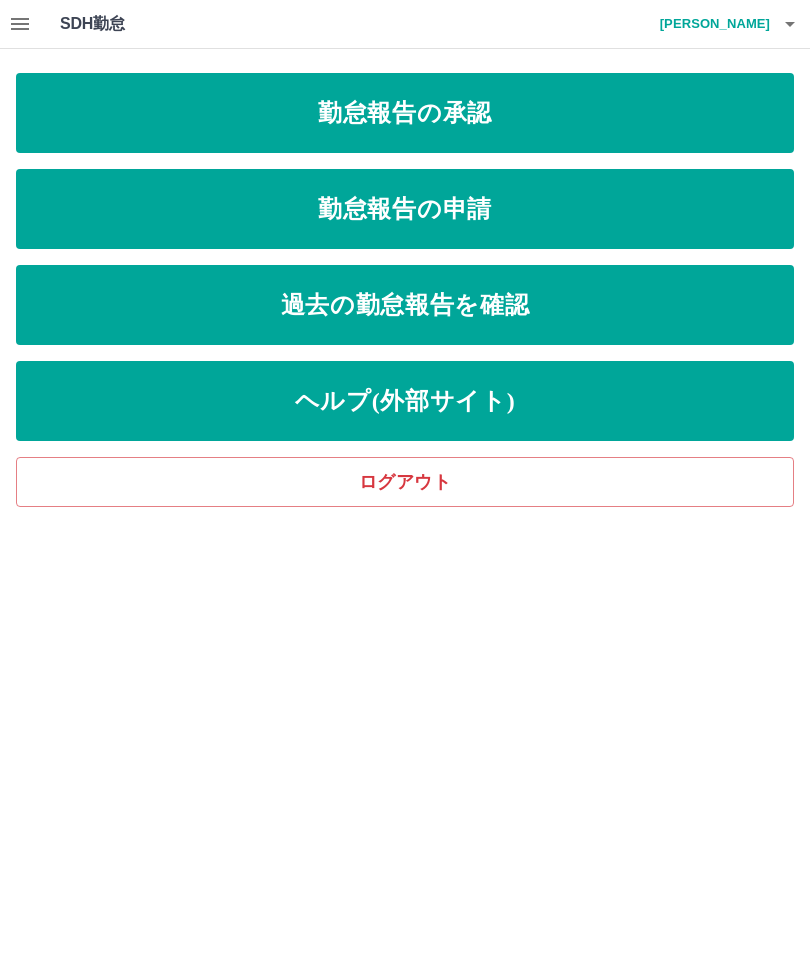 click on "勤怠報告の承認" at bounding box center [405, 113] 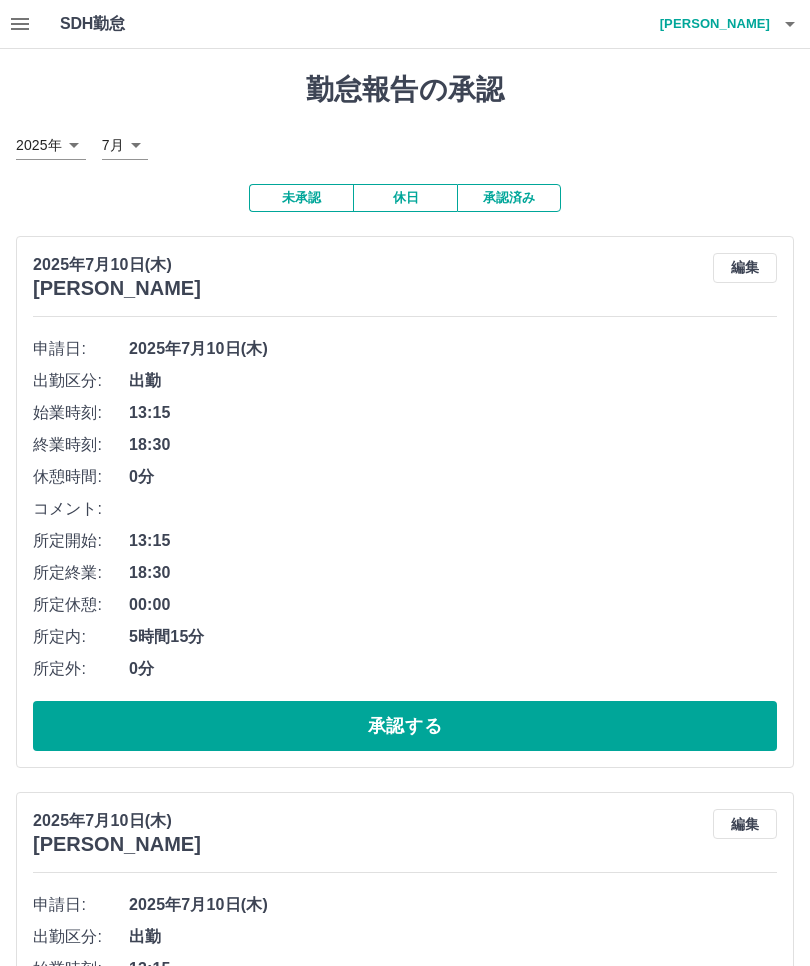 click 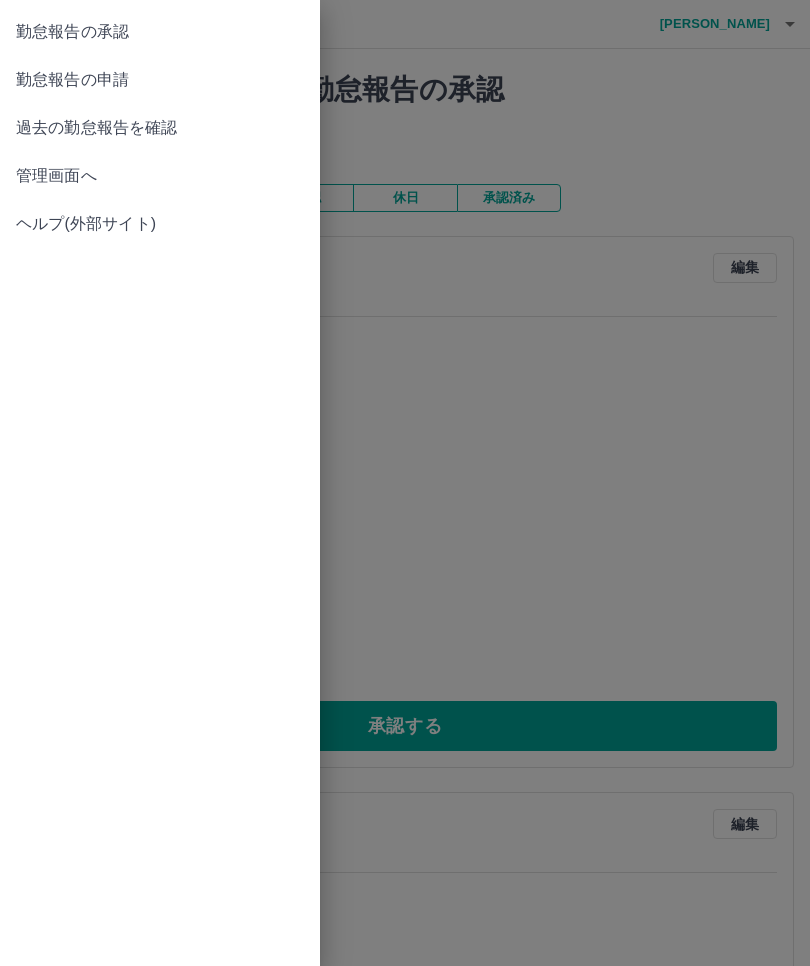 click on "管理画面へ" at bounding box center (160, 176) 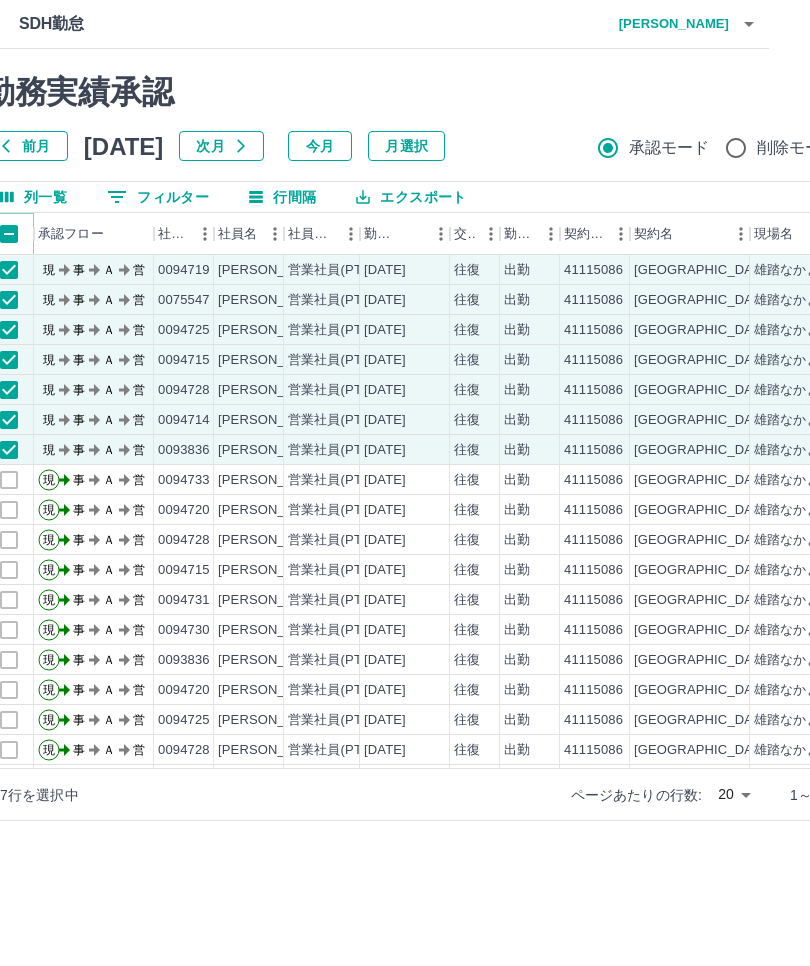 scroll, scrollTop: 0, scrollLeft: 214, axis: horizontal 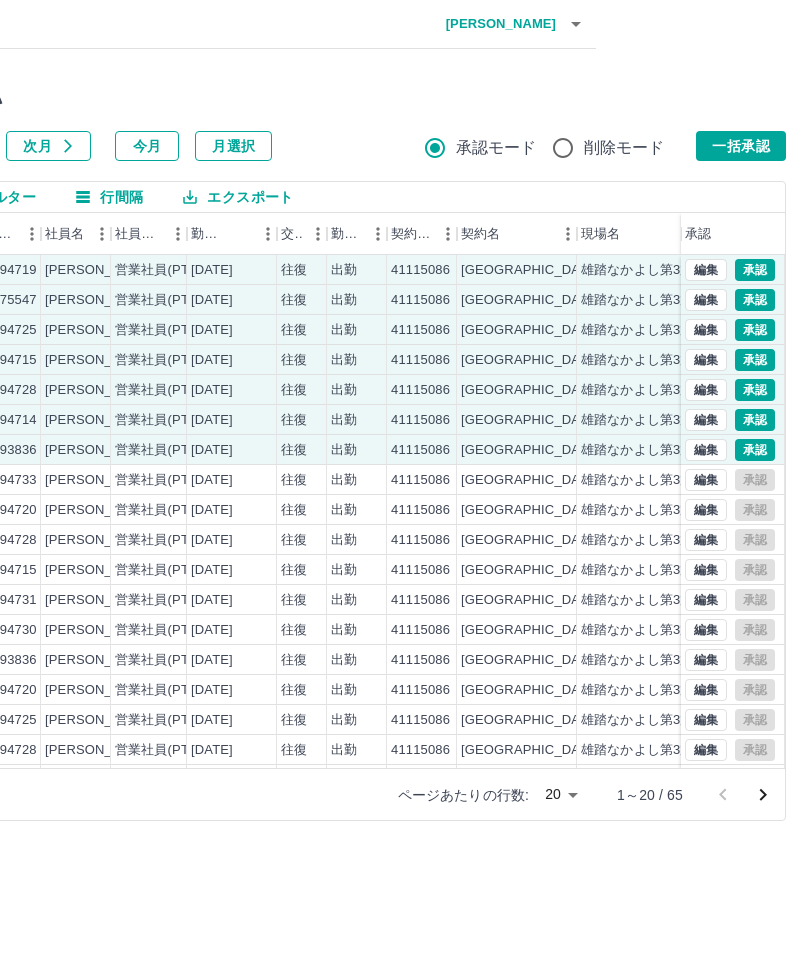 click on "一括承認" at bounding box center [741, 146] 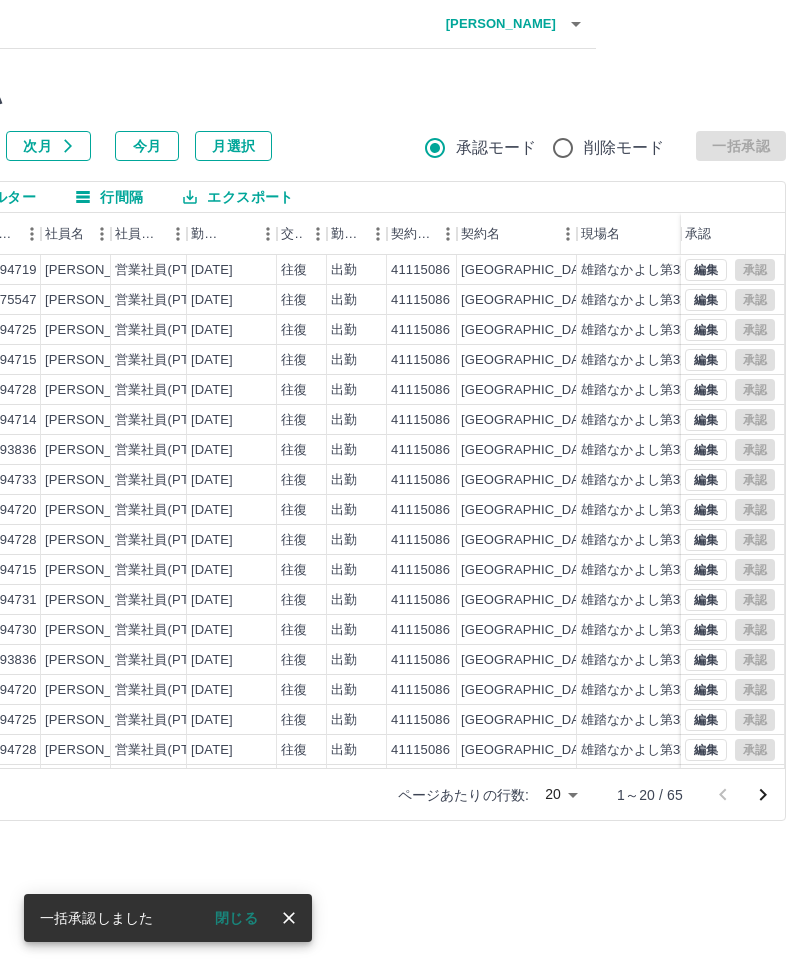 click on "閉じる" at bounding box center (236, 918) 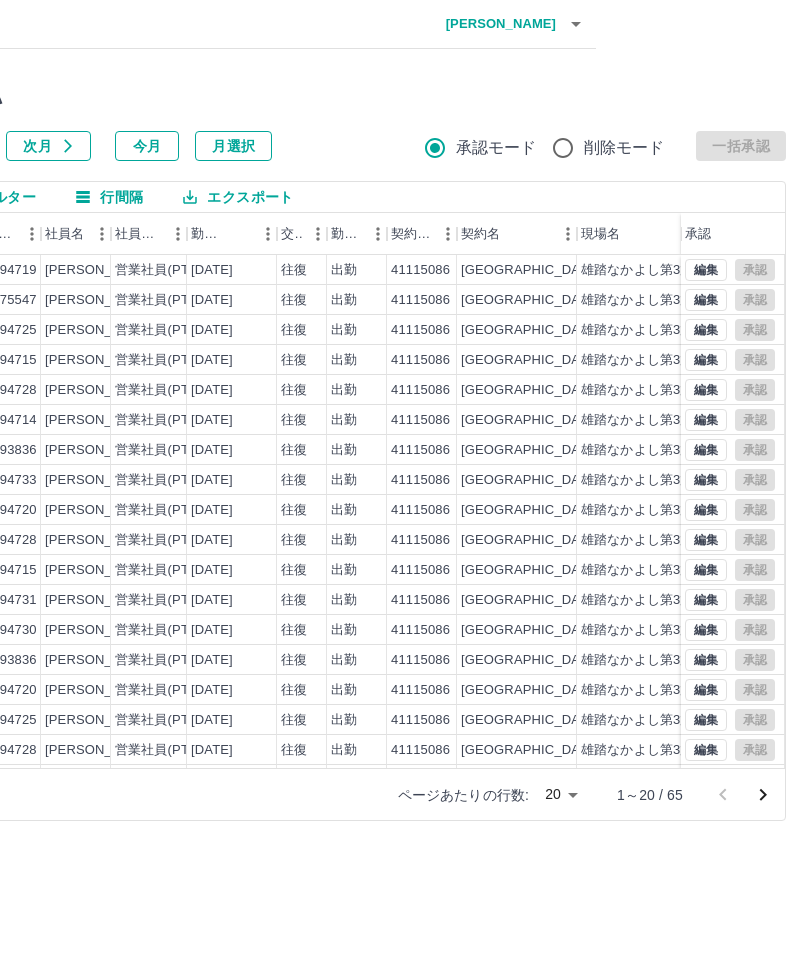 click 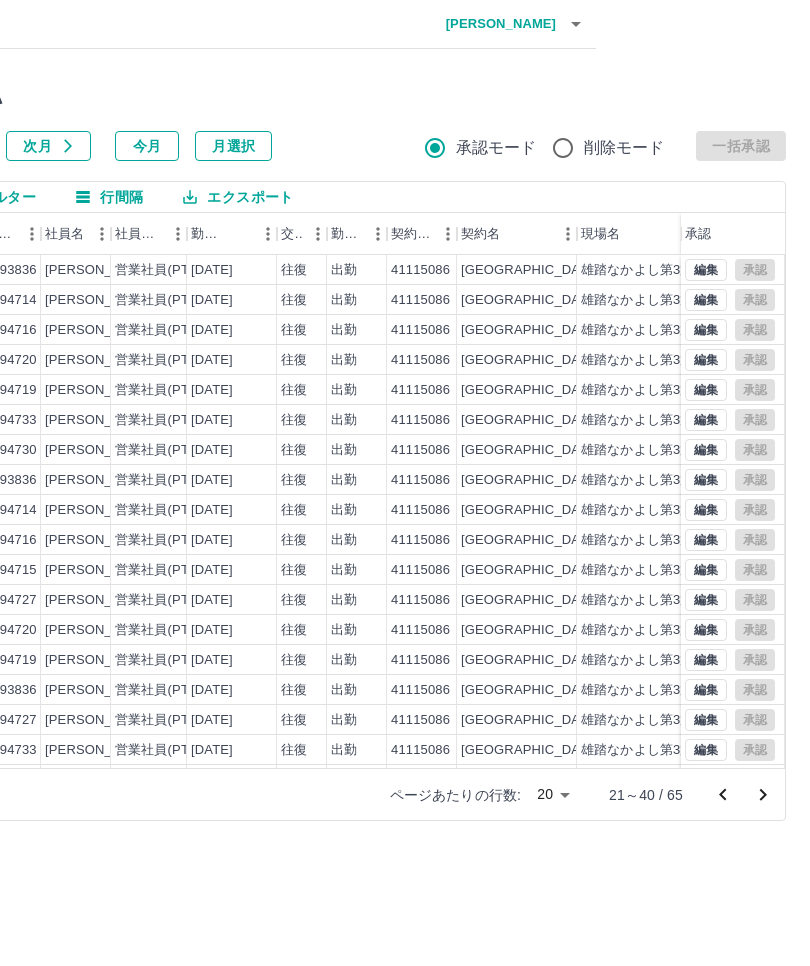 click 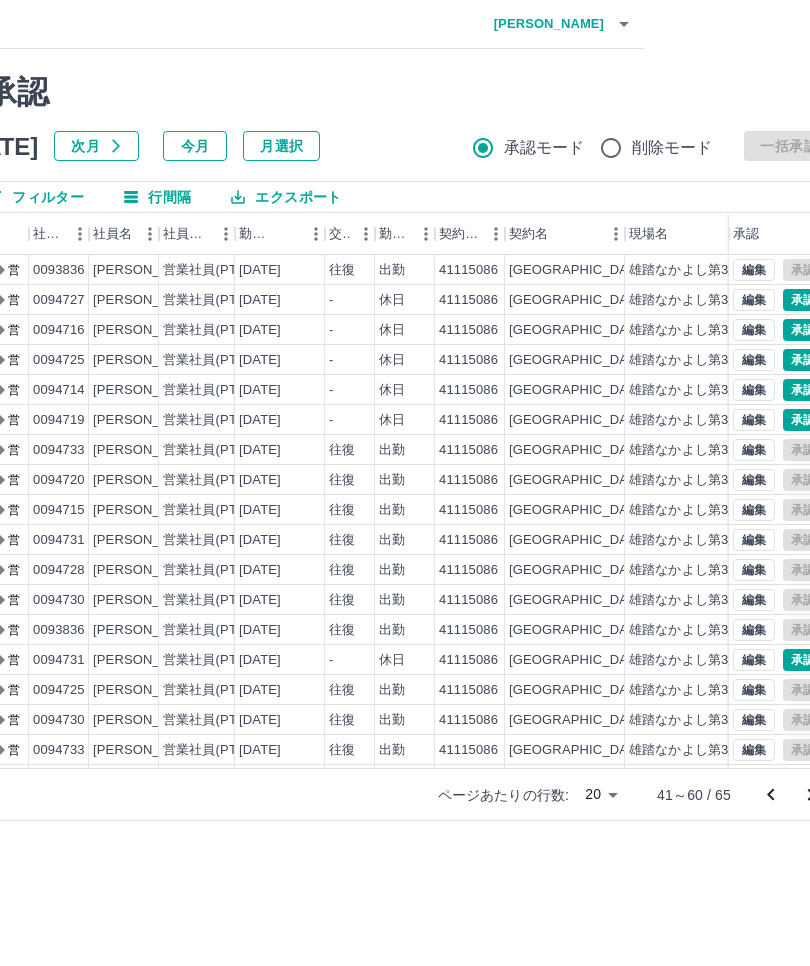scroll, scrollTop: 0, scrollLeft: 0, axis: both 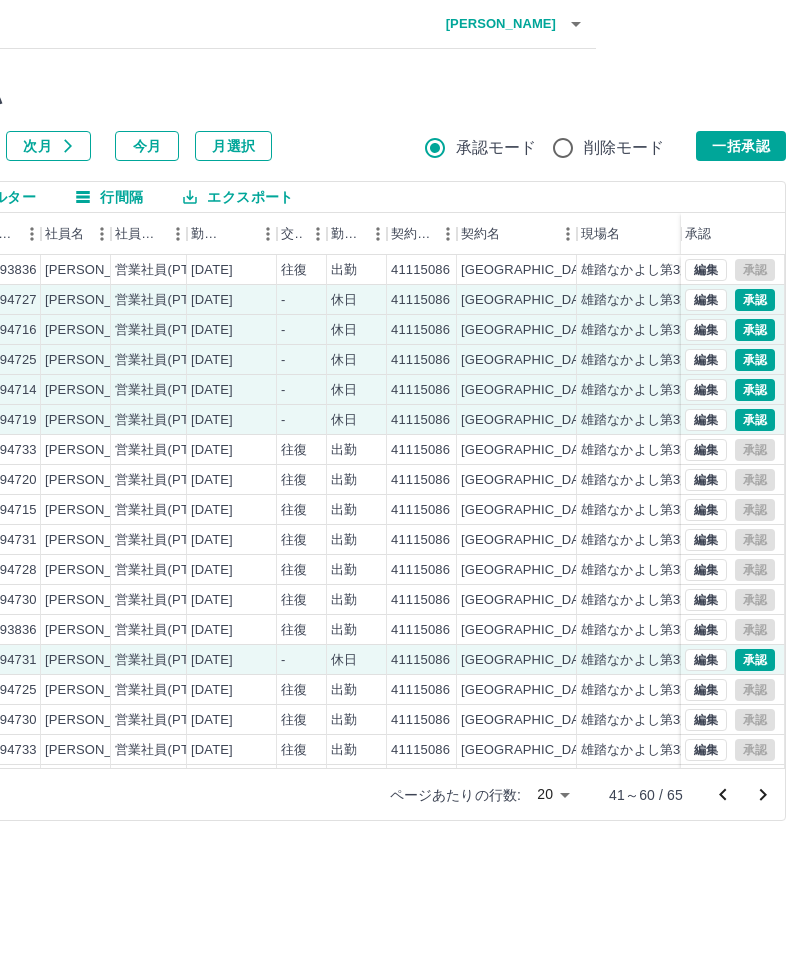 click on "一括承認" at bounding box center (741, 146) 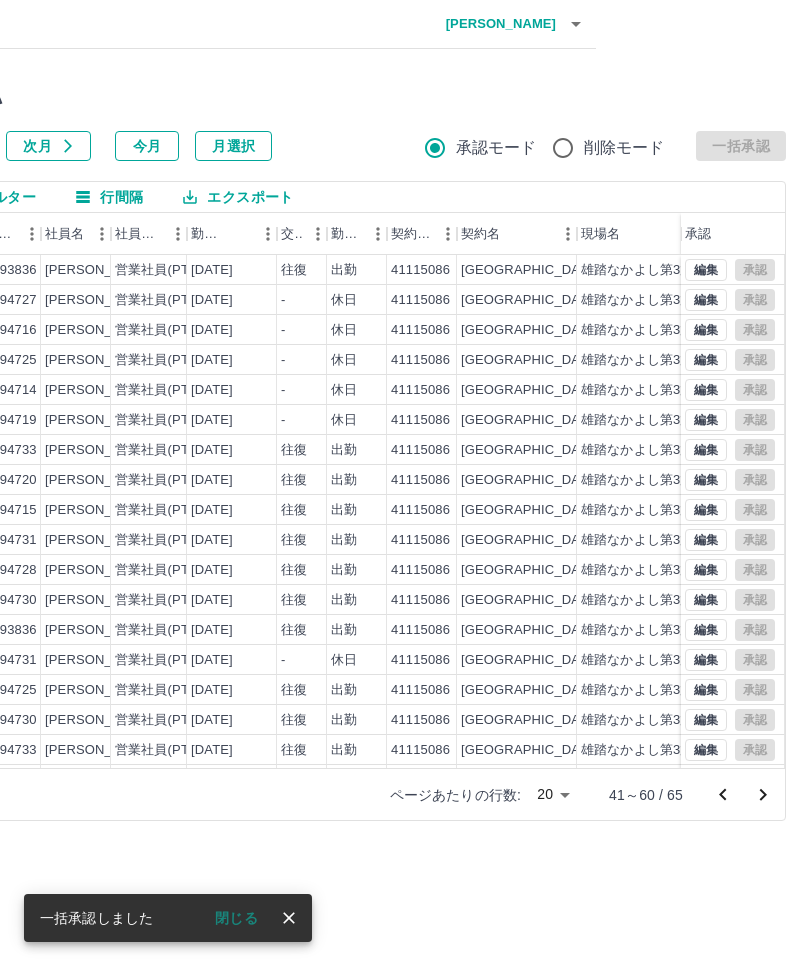 click on "閉じる" at bounding box center [236, 918] 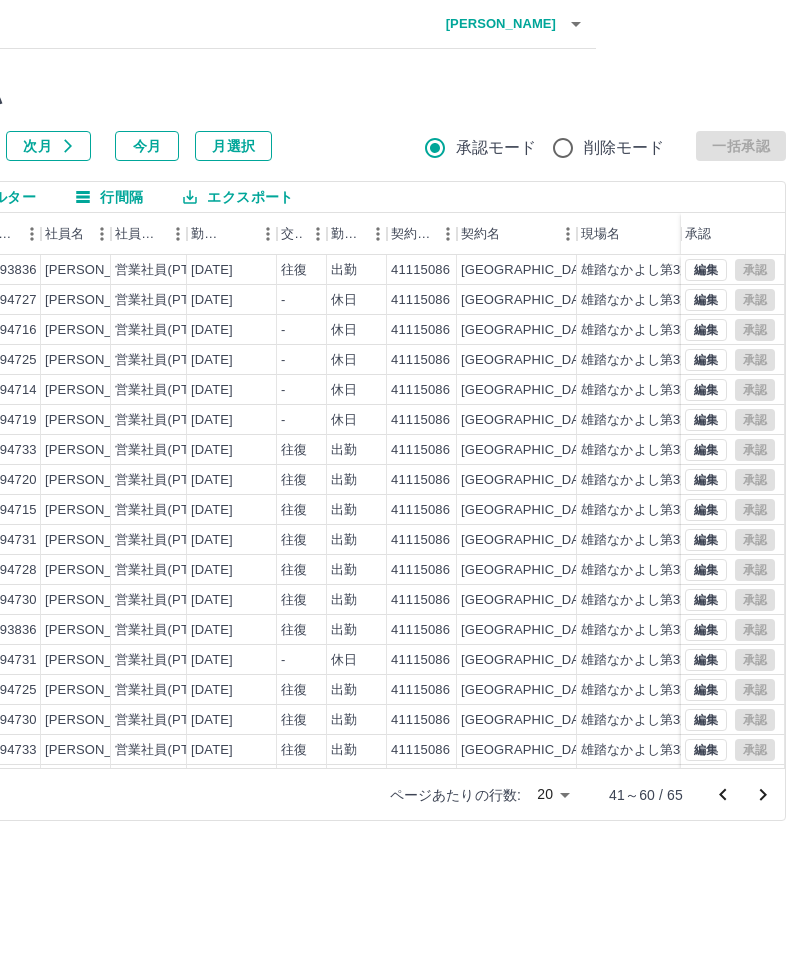 click at bounding box center (763, 795) 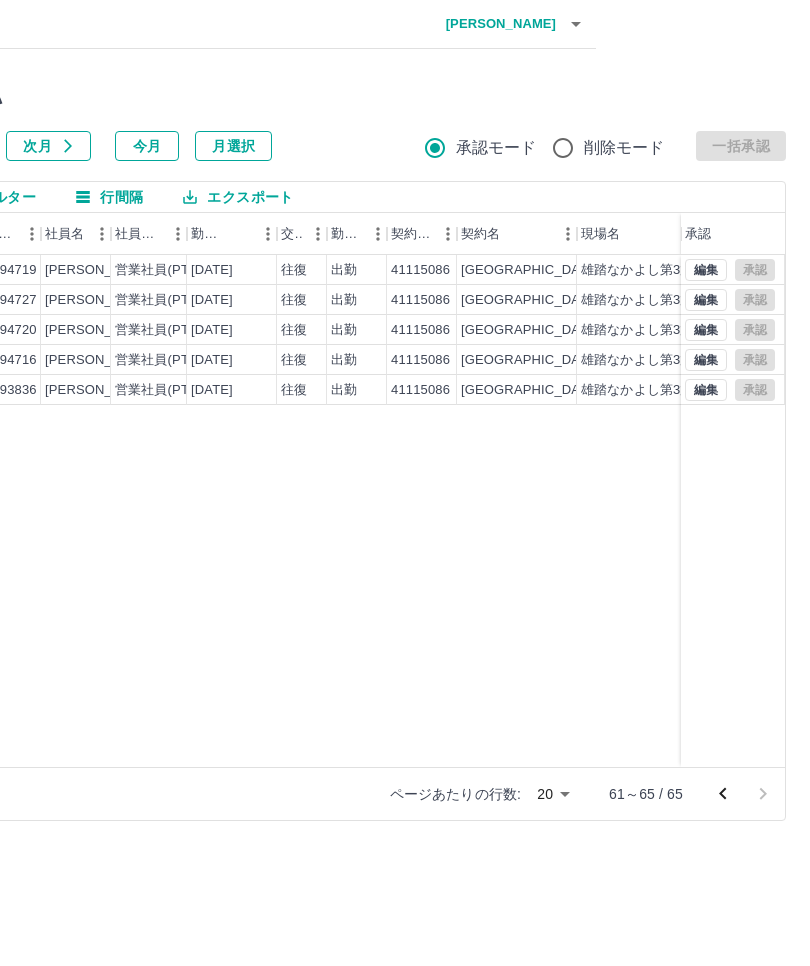 click on "山田　裕紀" at bounding box center [496, 24] 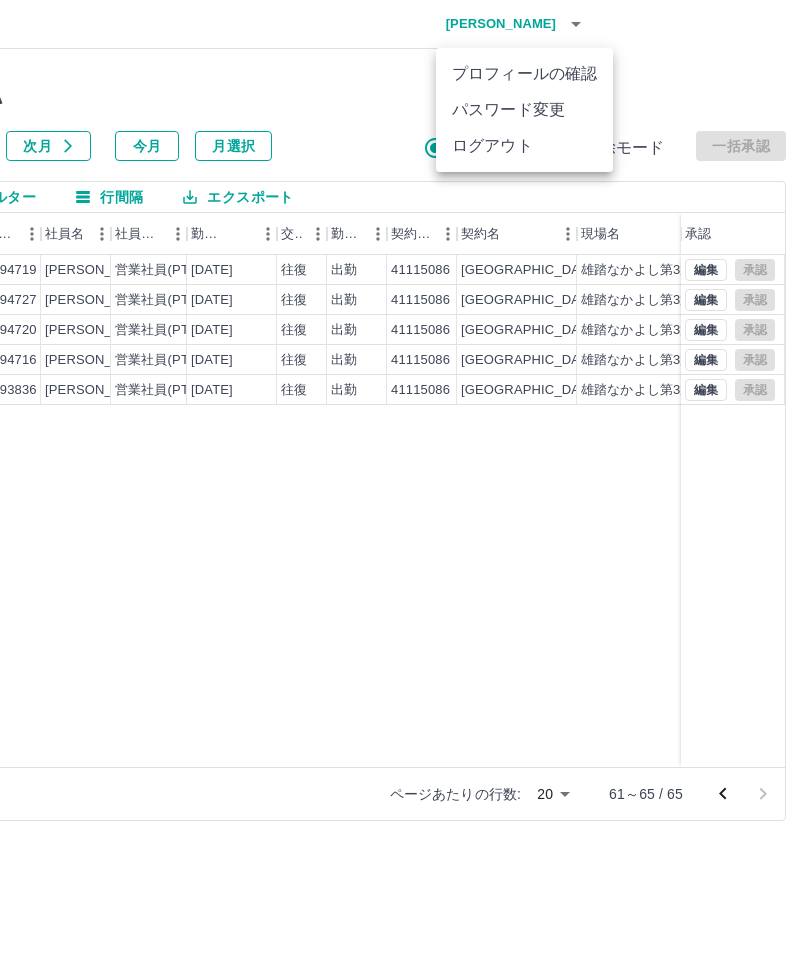 click on "ログアウト" at bounding box center [524, 146] 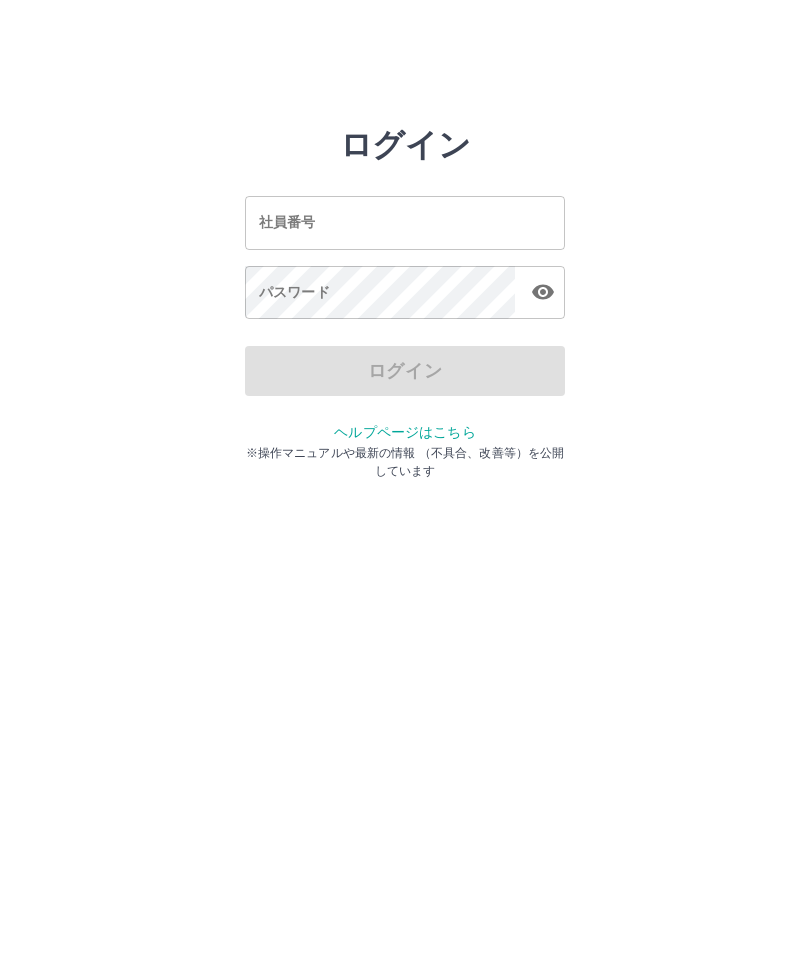 scroll, scrollTop: 0, scrollLeft: 0, axis: both 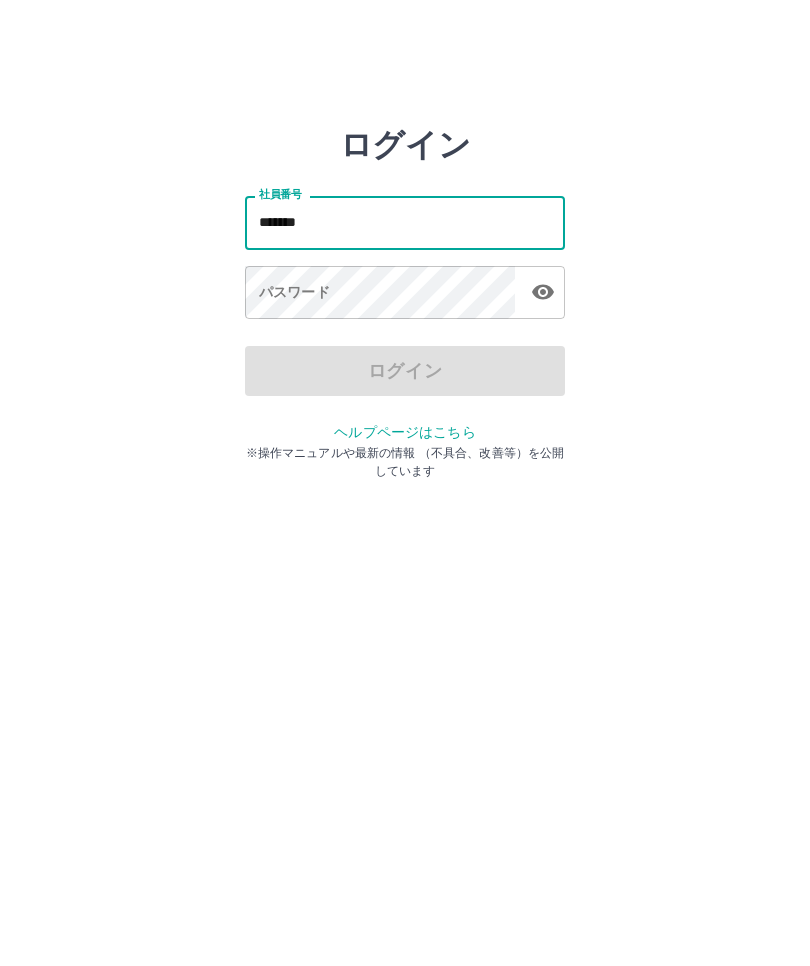 type on "*******" 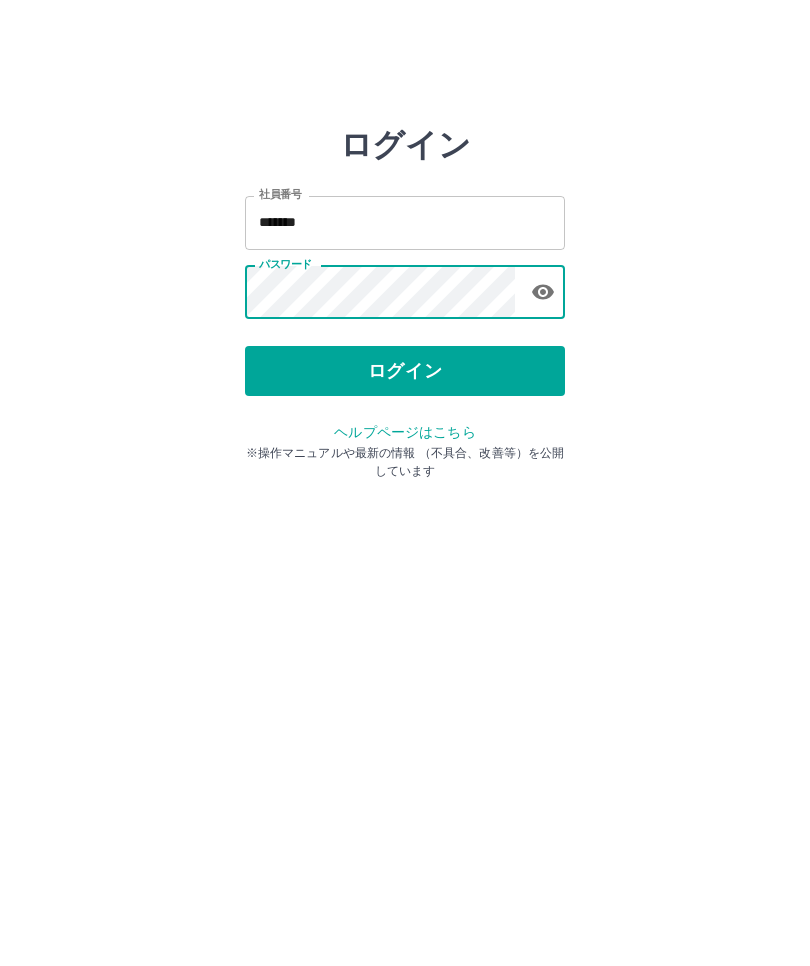 click on "ログイン" at bounding box center (405, 371) 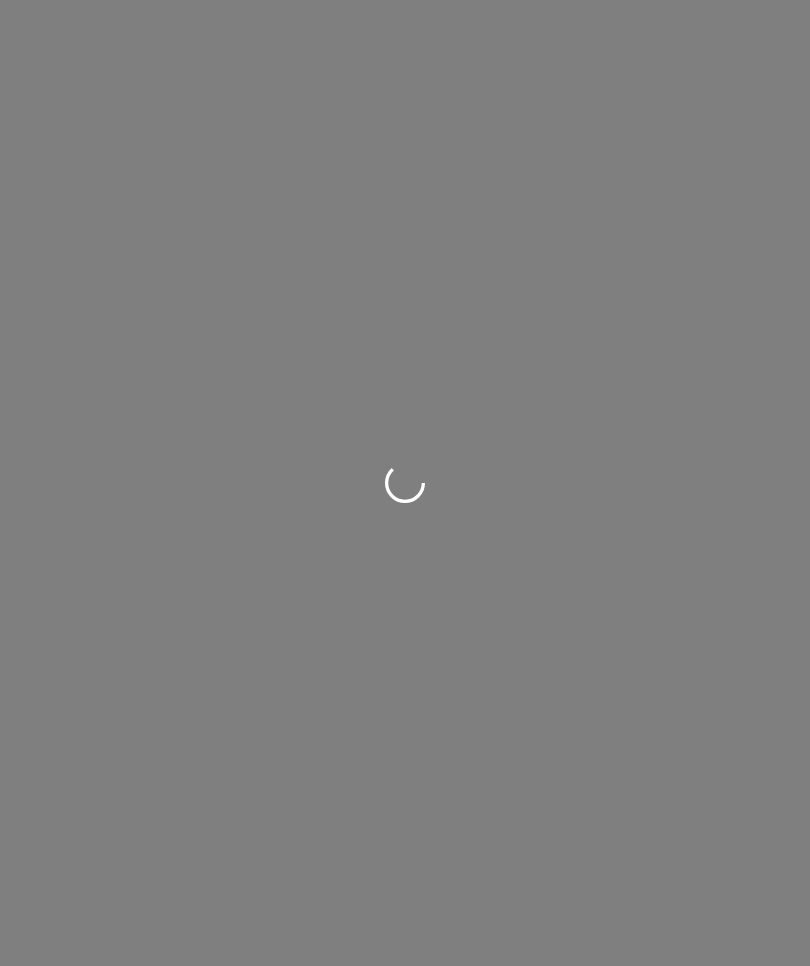 scroll, scrollTop: 0, scrollLeft: 0, axis: both 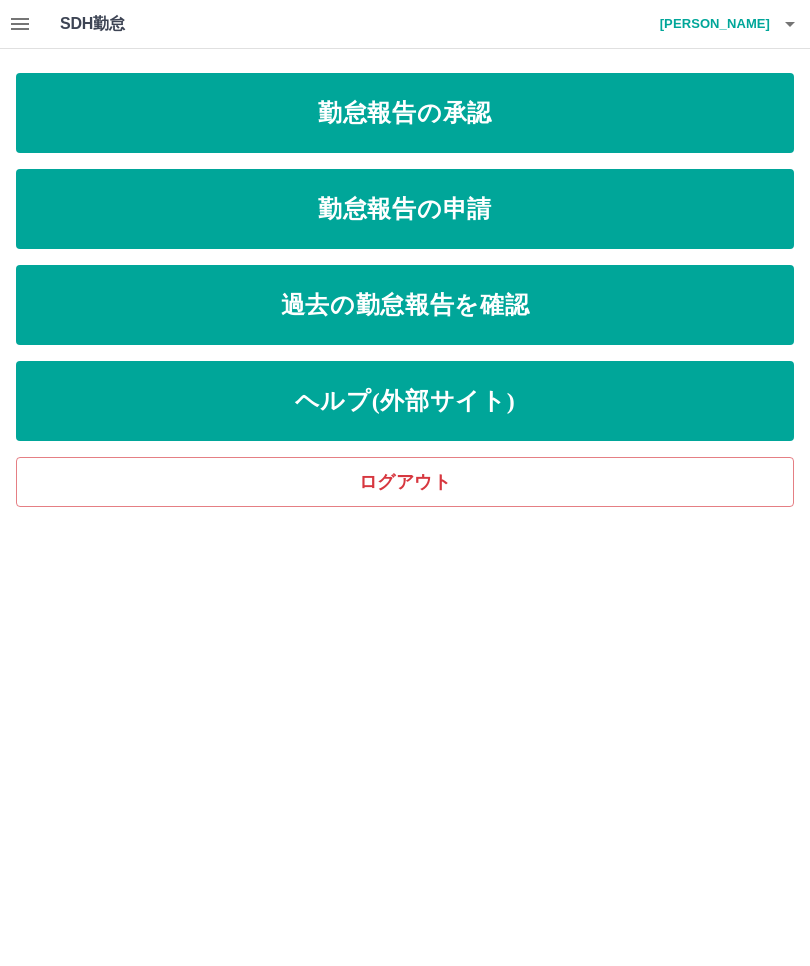 click on "勤怠報告の申請" at bounding box center [405, 209] 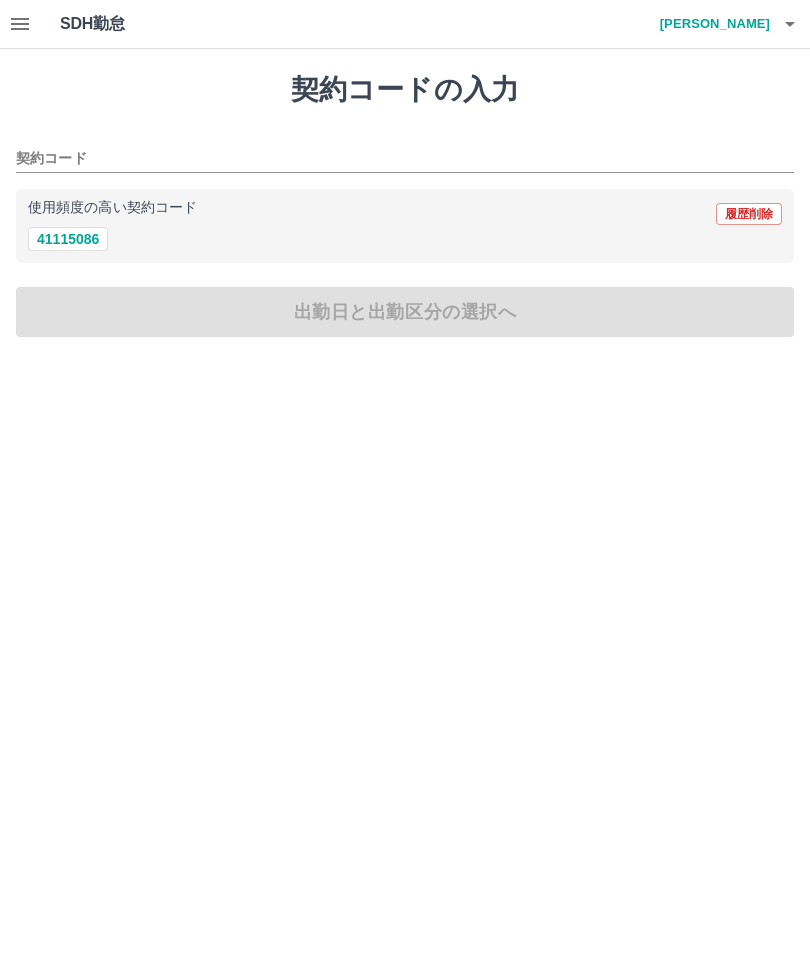click on "41115086" at bounding box center (68, 239) 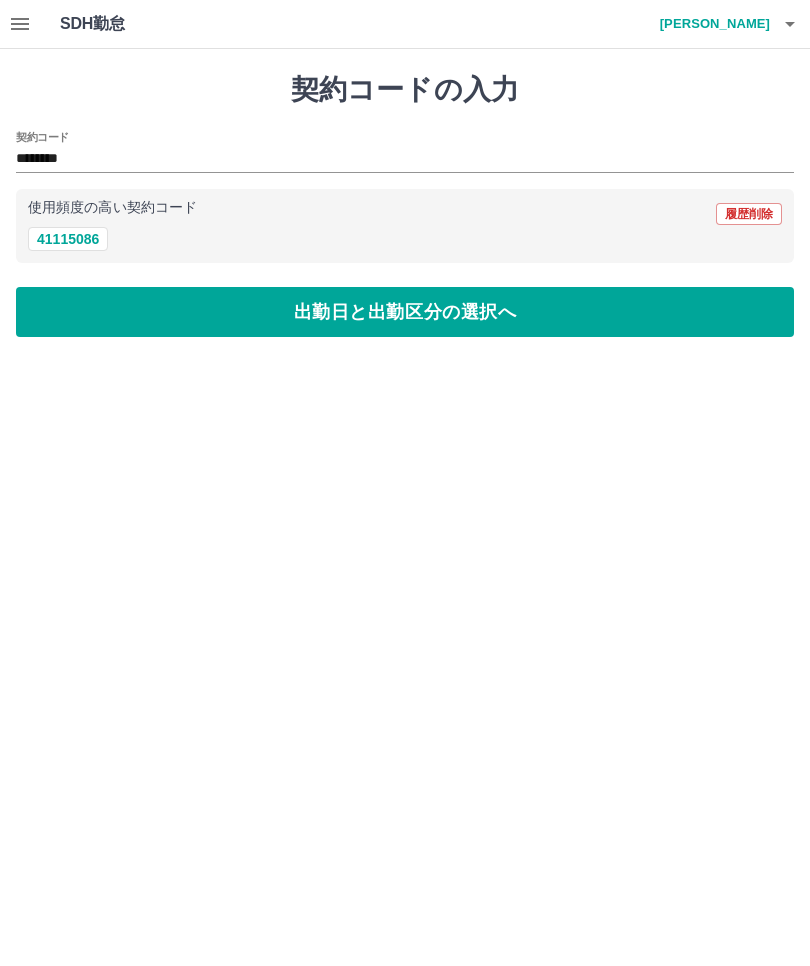 click on "出勤日と出勤区分の選択へ" at bounding box center (405, 312) 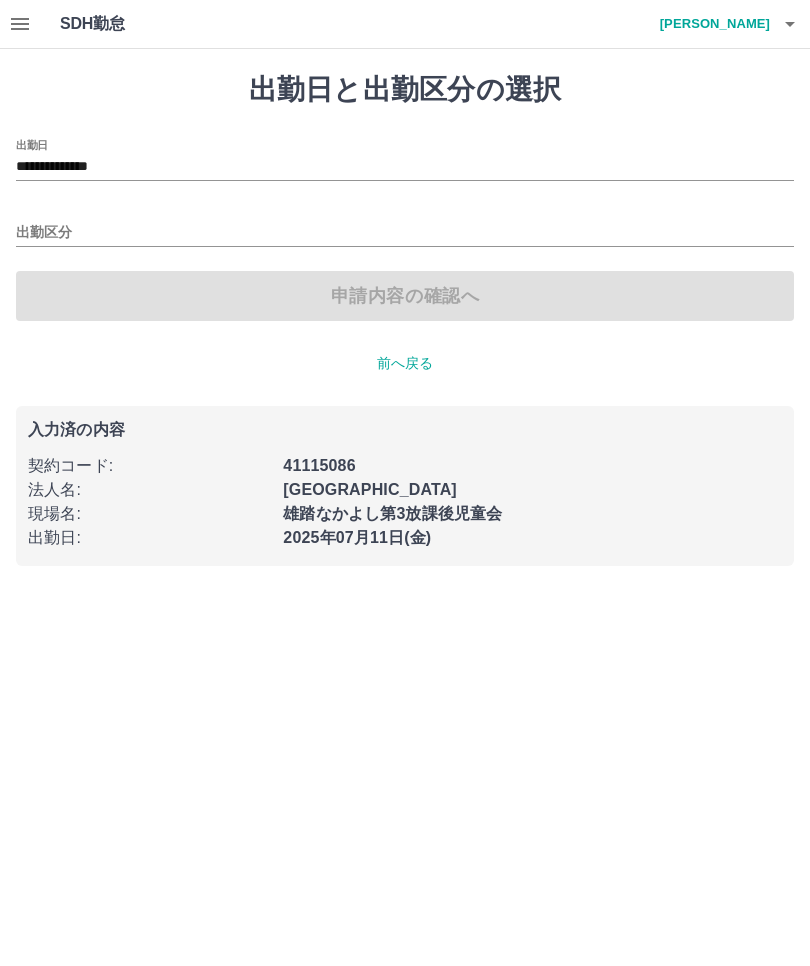 click on "出勤区分" at bounding box center [405, 233] 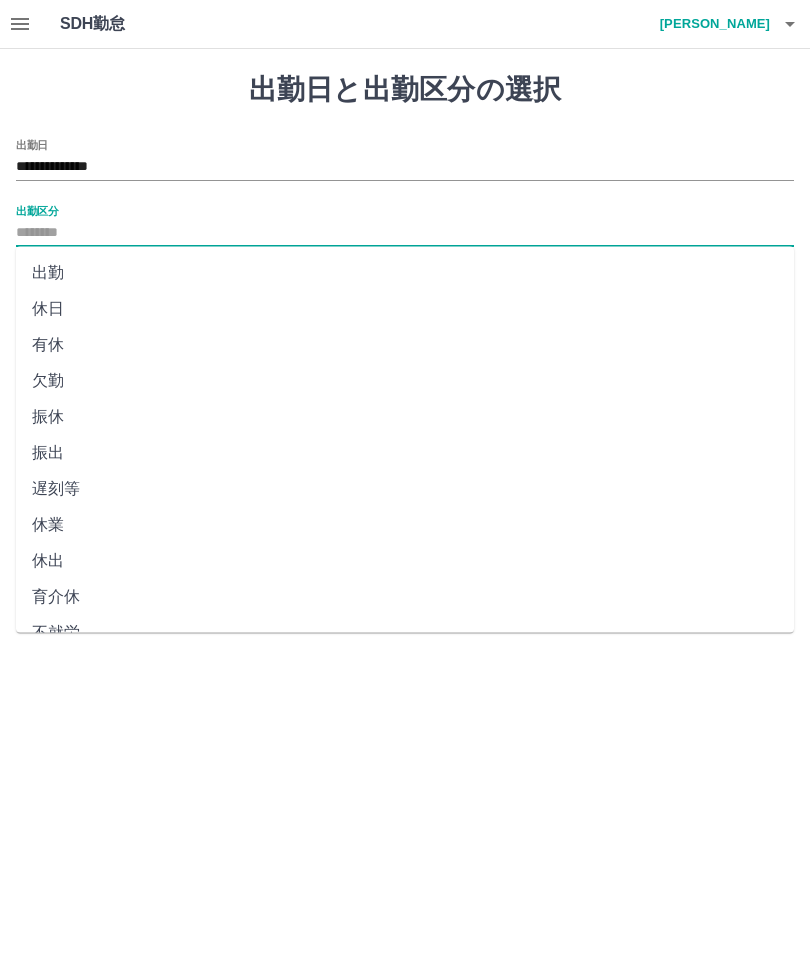 click on "出勤" at bounding box center (405, 273) 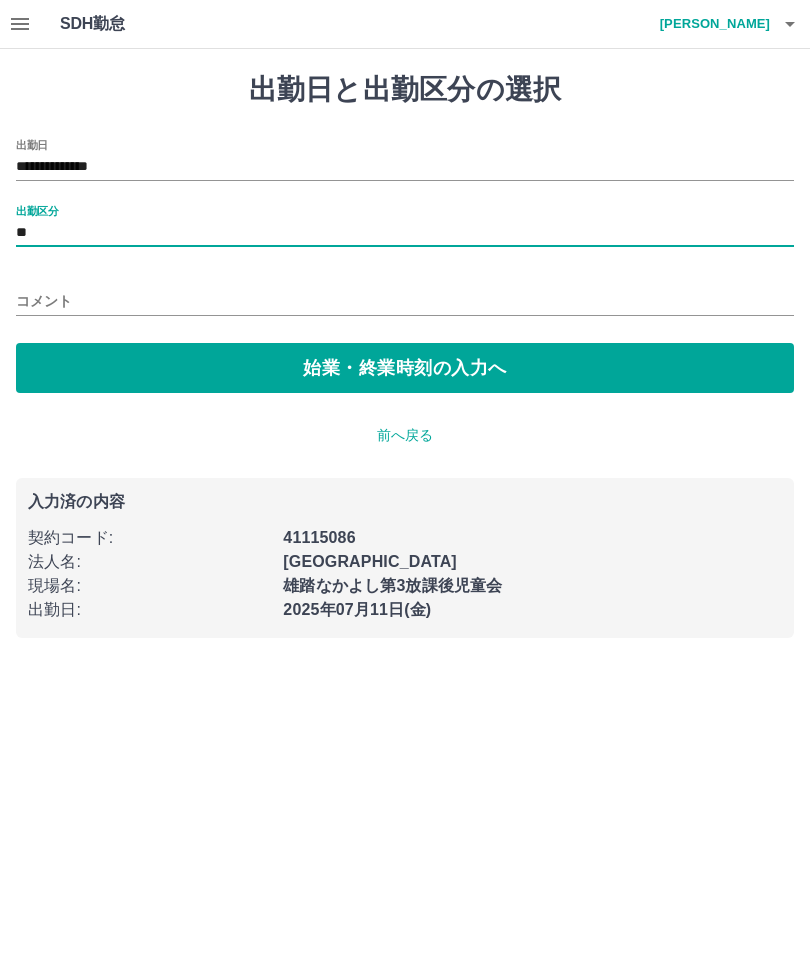 click on "始業・終業時刻の入力へ" at bounding box center [405, 368] 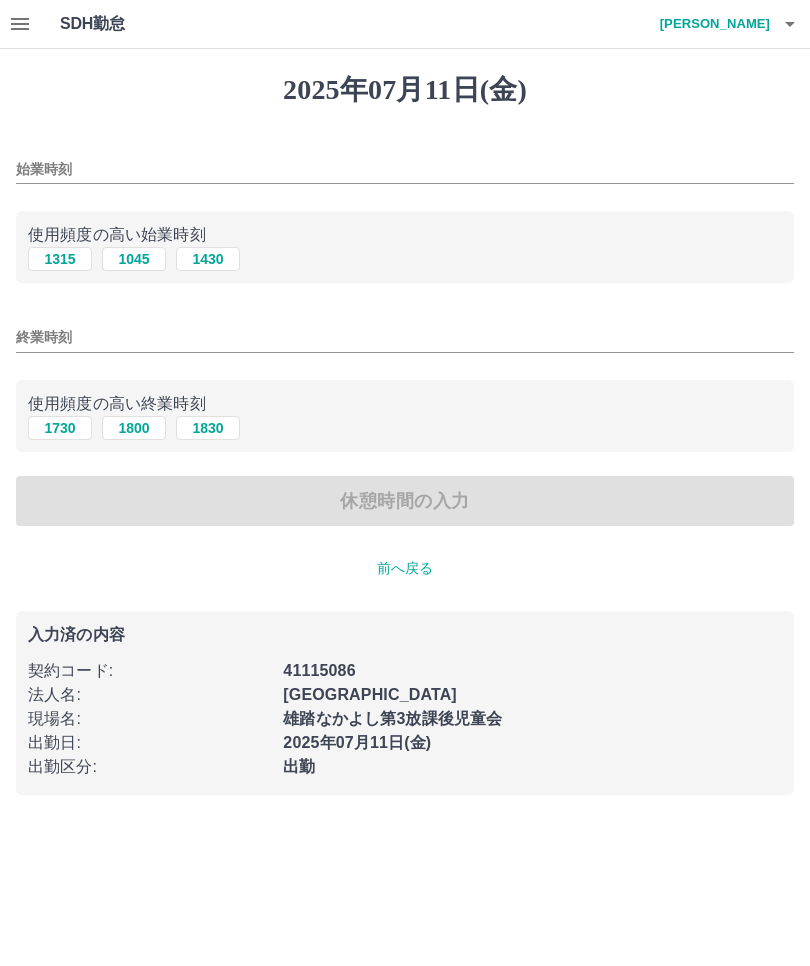 click on "1045" at bounding box center (134, 259) 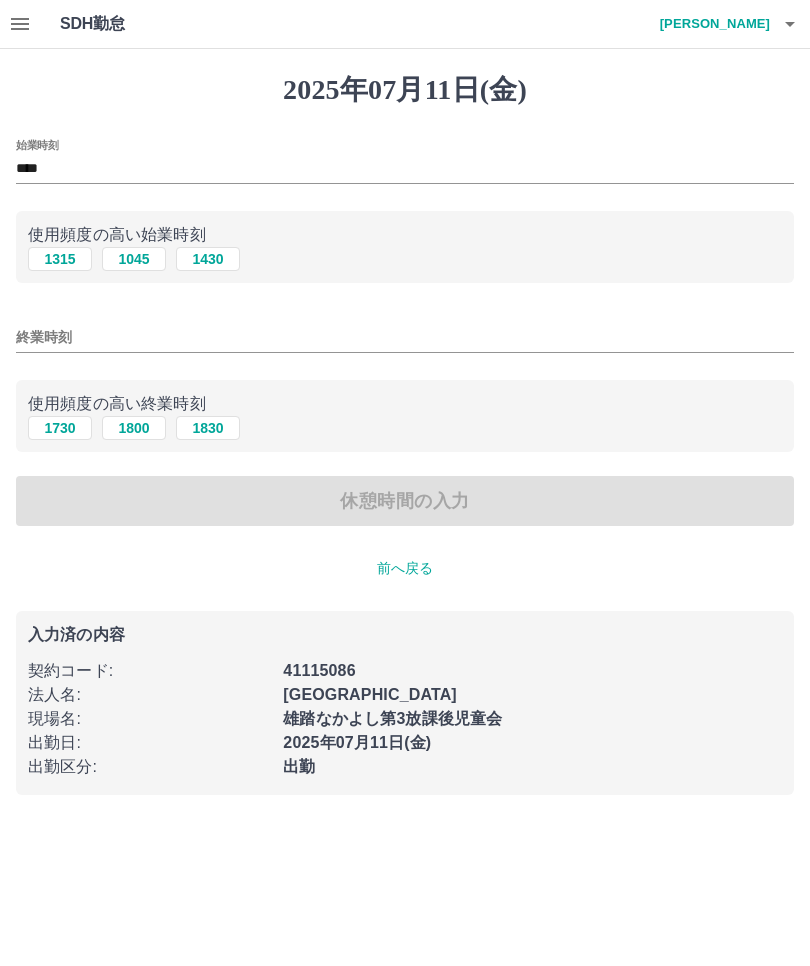click on "1830" at bounding box center [208, 428] 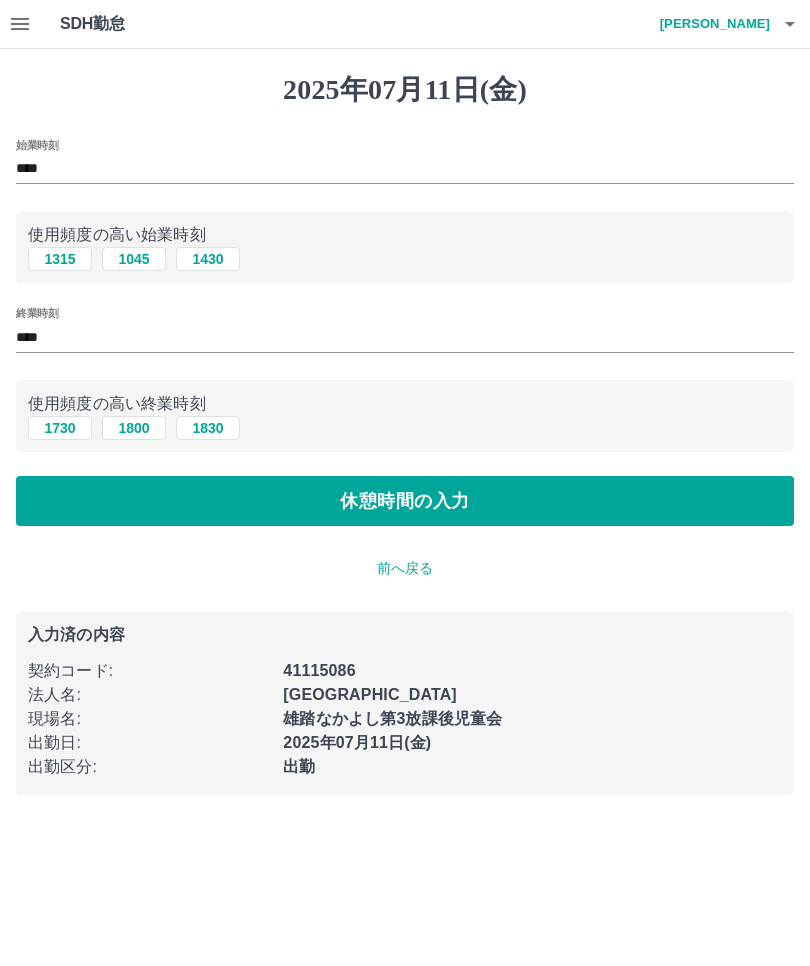click on "休憩時間の入力" at bounding box center (405, 501) 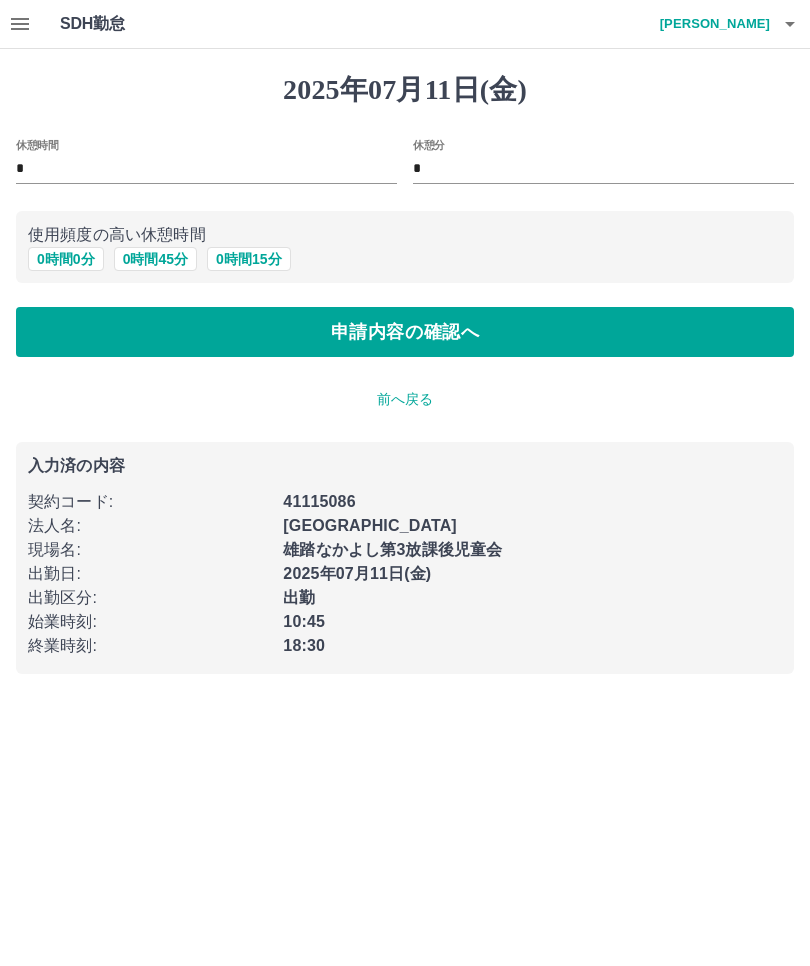click on "0 時間 45 分" at bounding box center [155, 259] 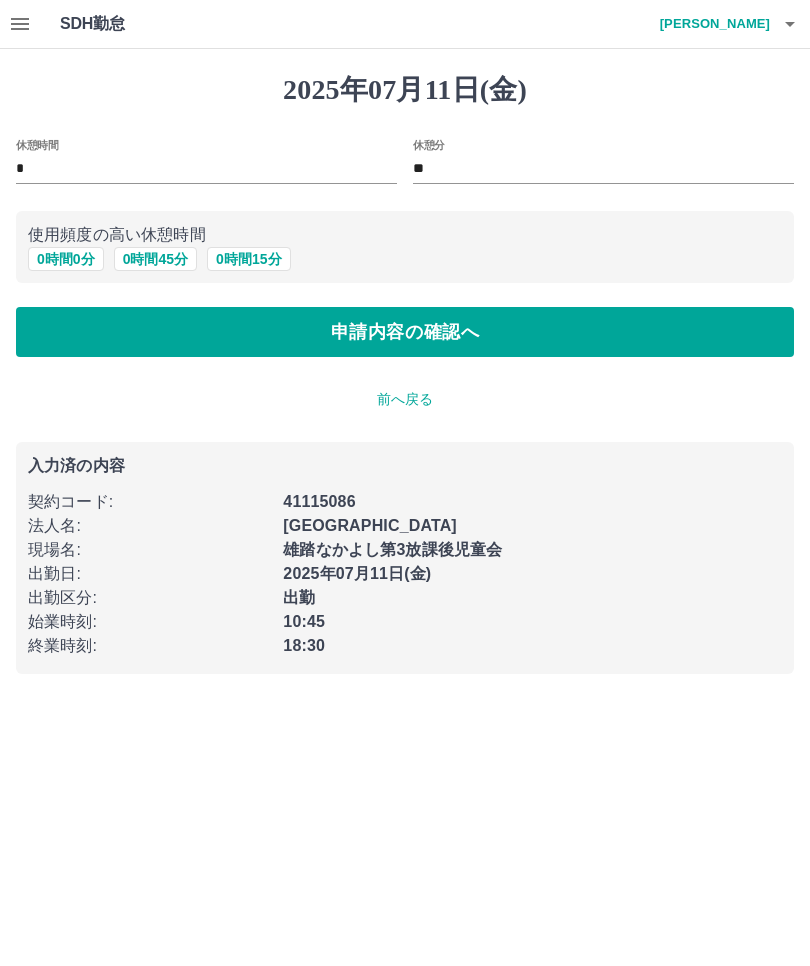 click on "申請内容の確認へ" at bounding box center [405, 332] 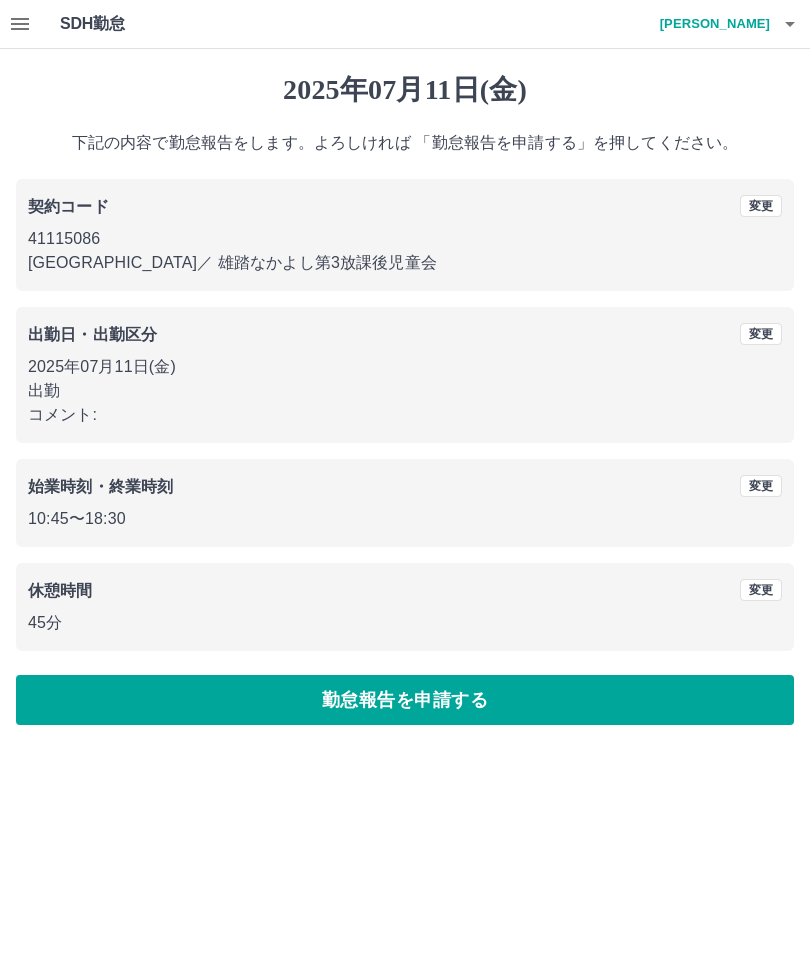 click on "勤怠報告を申請する" at bounding box center [405, 700] 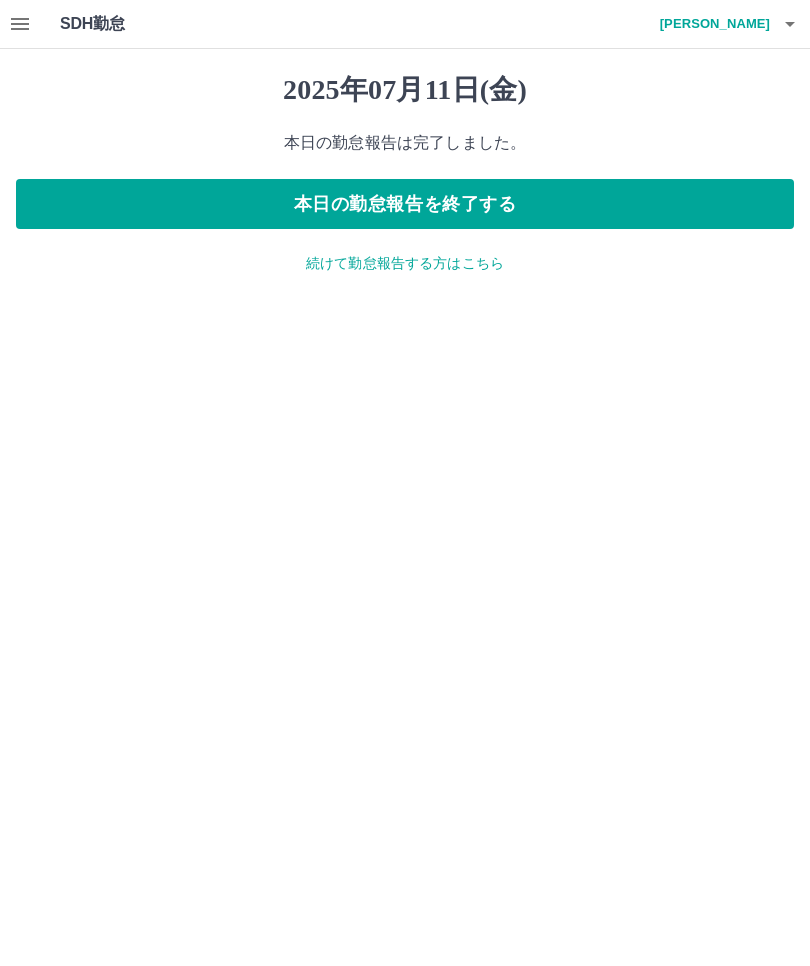 click on "本日の勤怠報告を終了する" at bounding box center (405, 204) 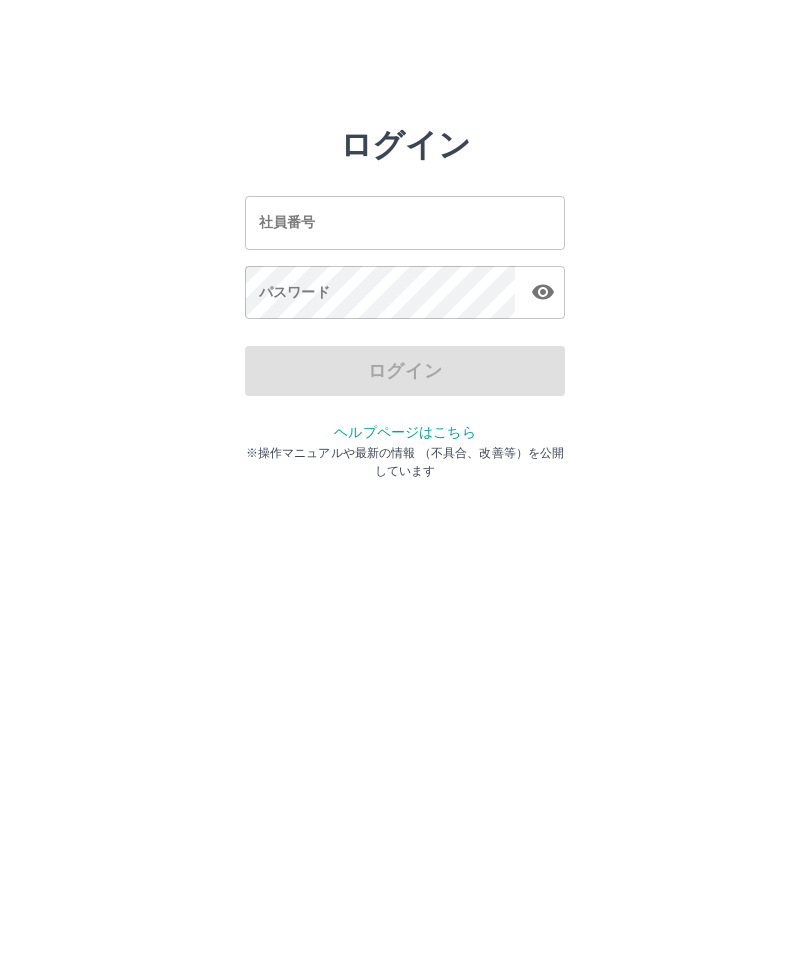 scroll, scrollTop: 0, scrollLeft: 0, axis: both 